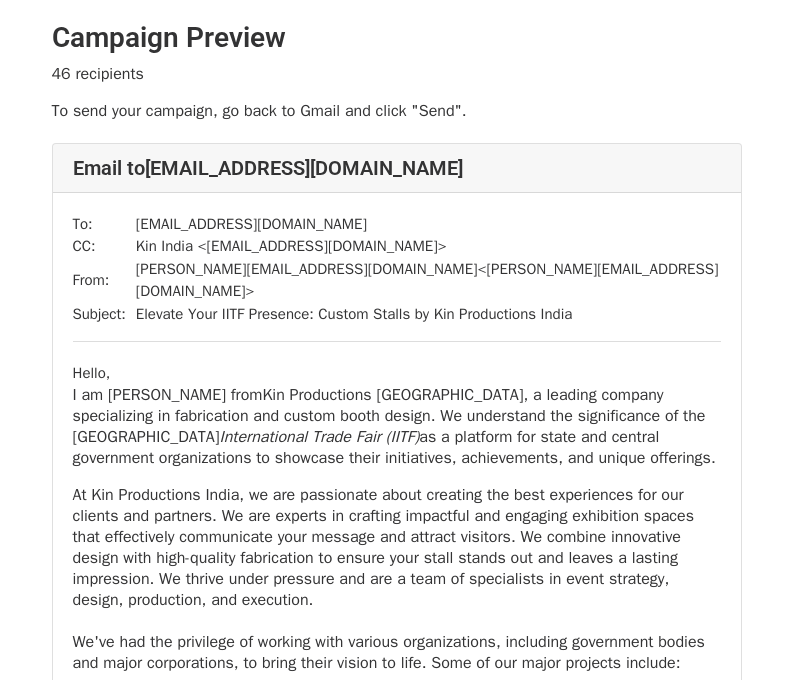 scroll, scrollTop: 0, scrollLeft: 0, axis: both 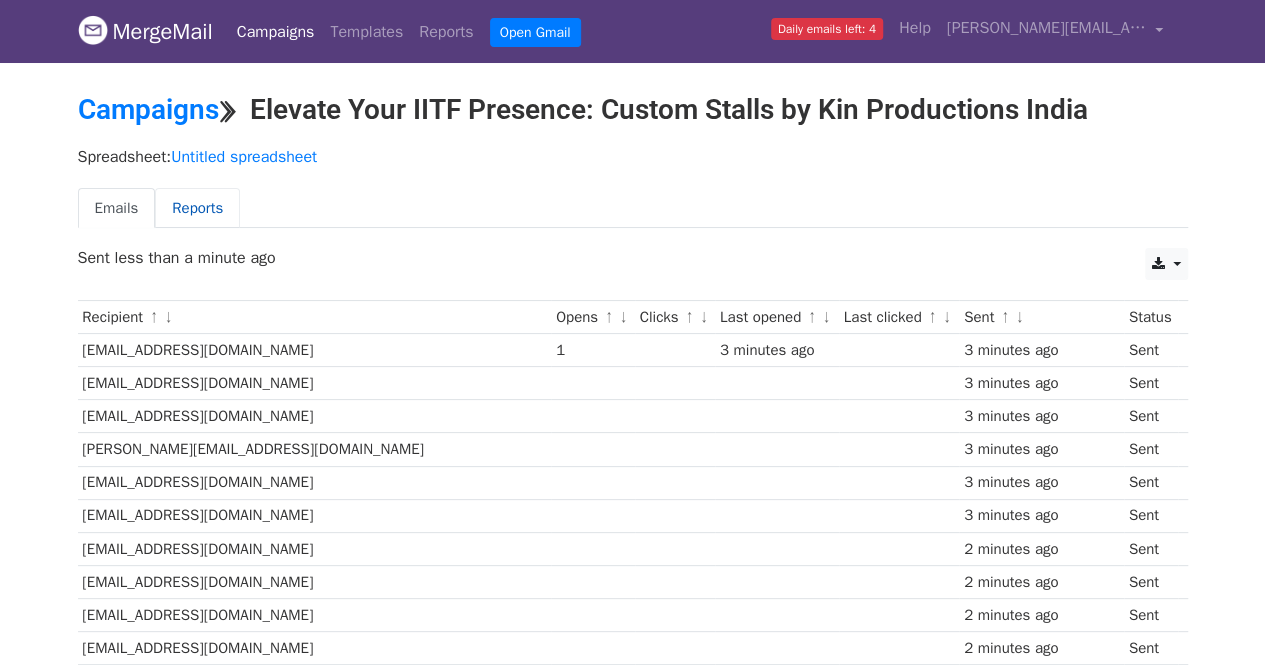 click on "Reports" at bounding box center (197, 208) 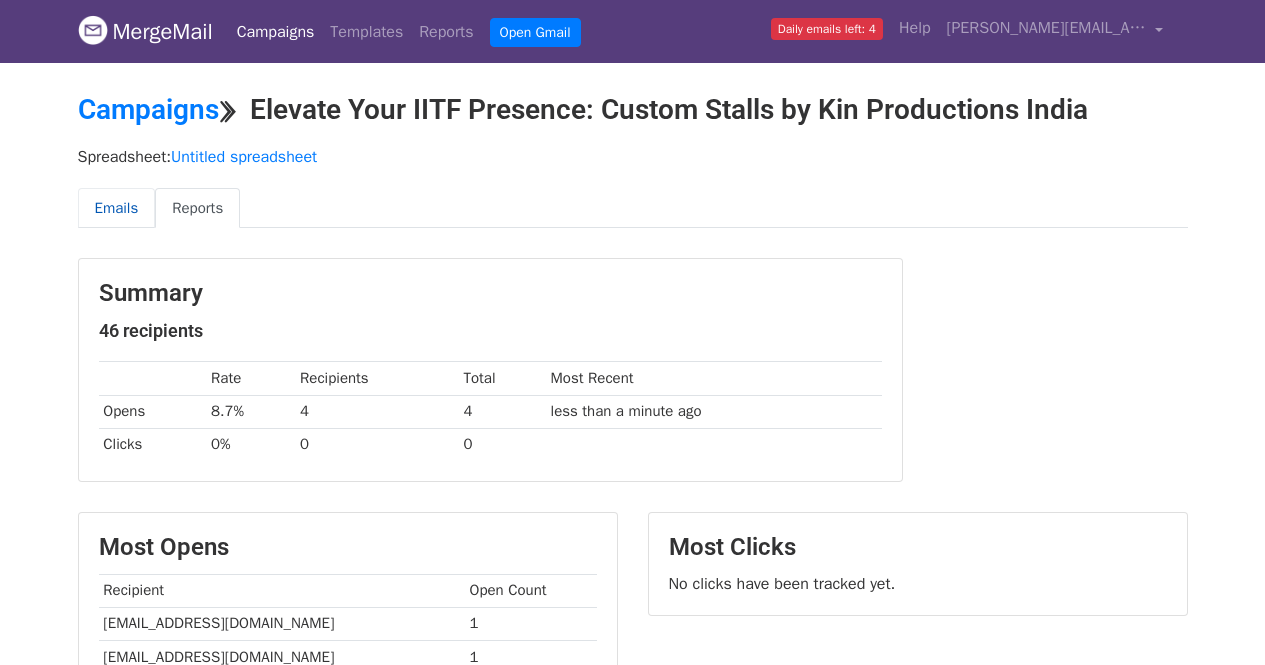 scroll, scrollTop: 0, scrollLeft: 0, axis: both 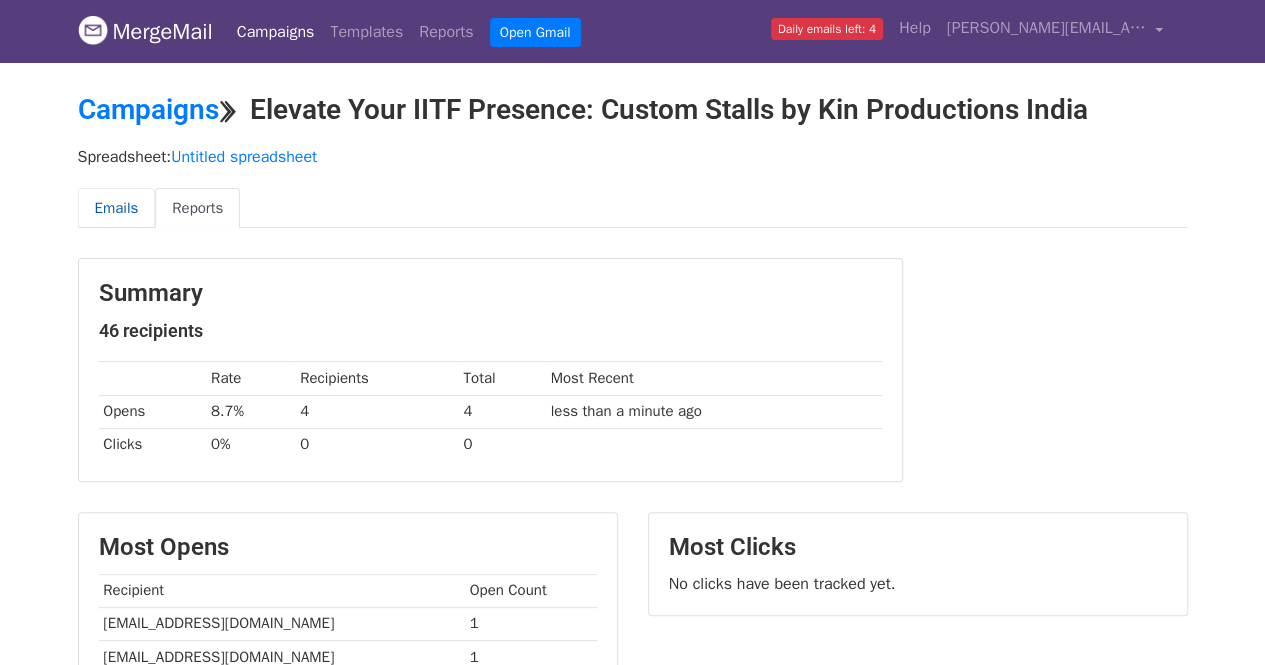 click on "Emails" at bounding box center [117, 208] 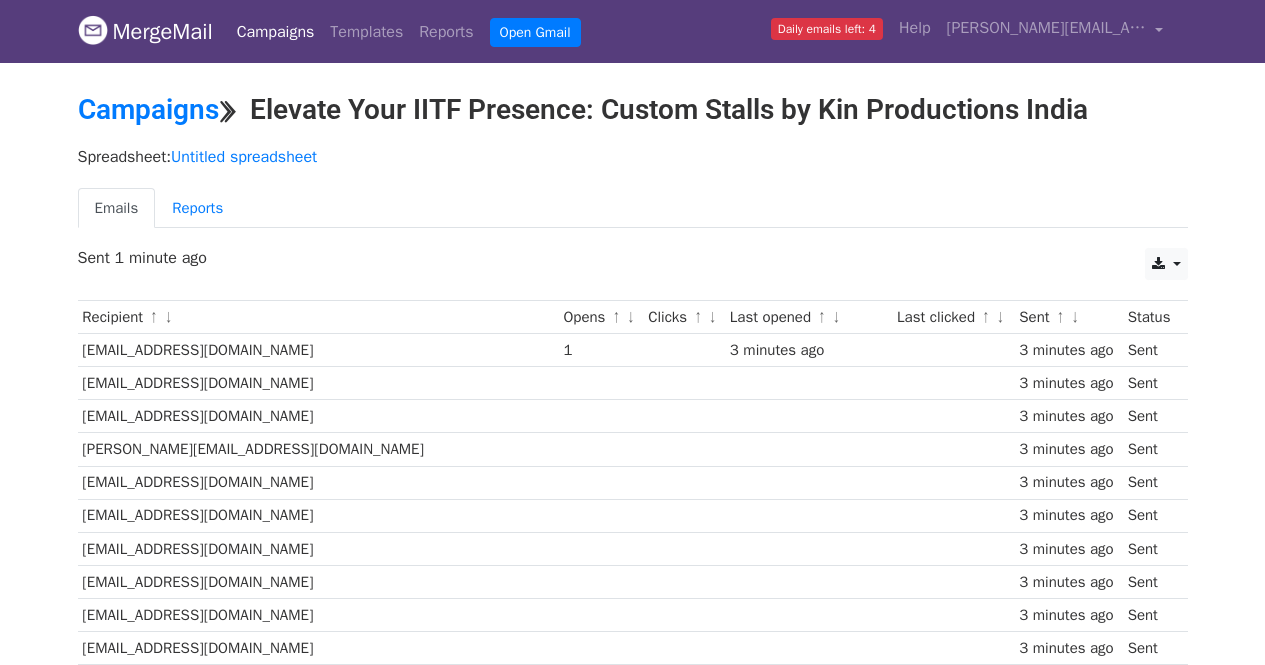 scroll, scrollTop: 0, scrollLeft: 0, axis: both 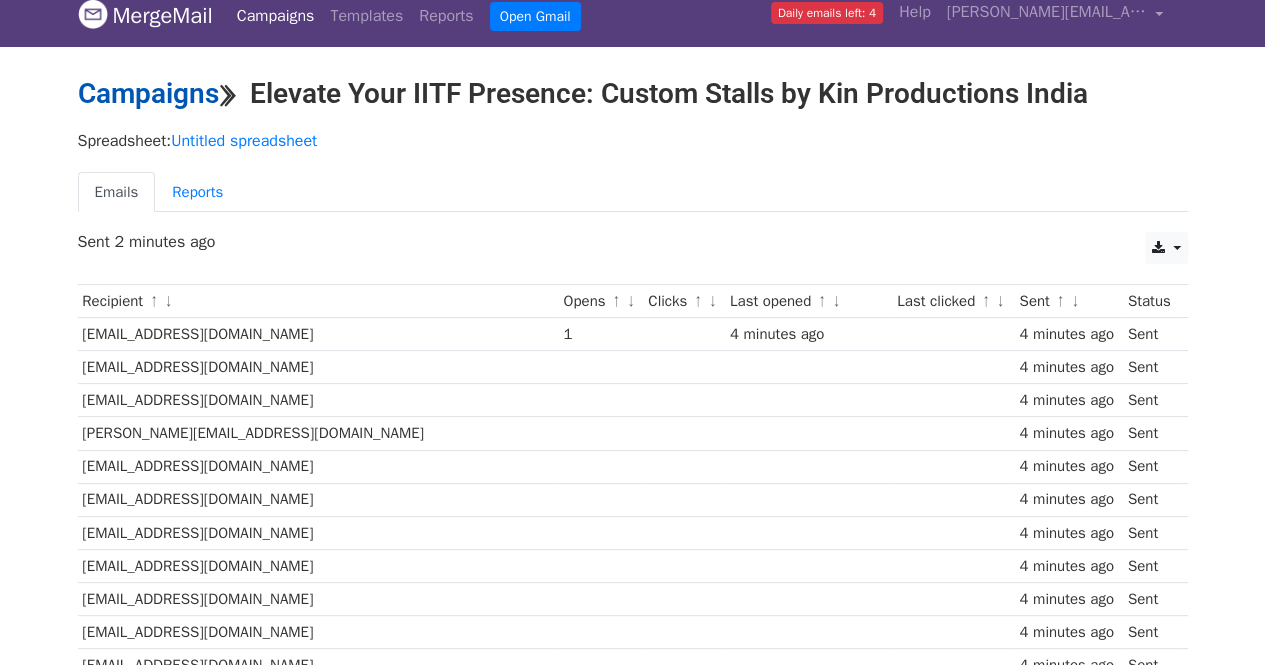 click on "Campaigns" at bounding box center [148, 93] 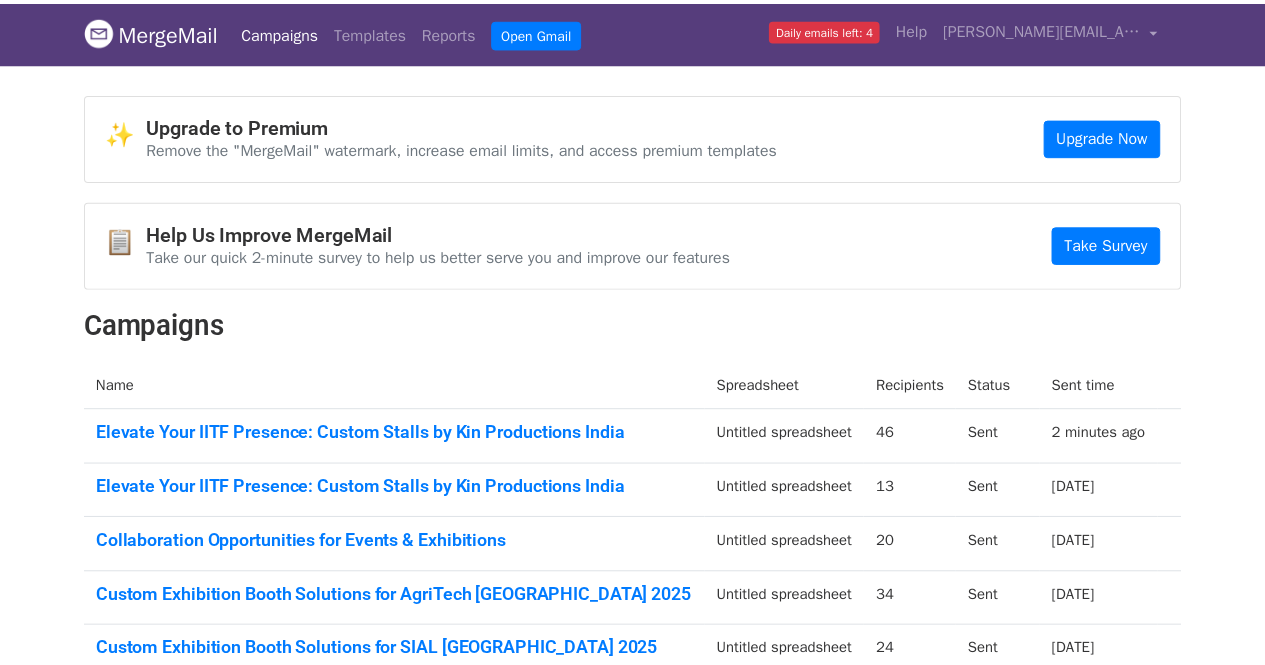 scroll, scrollTop: 0, scrollLeft: 0, axis: both 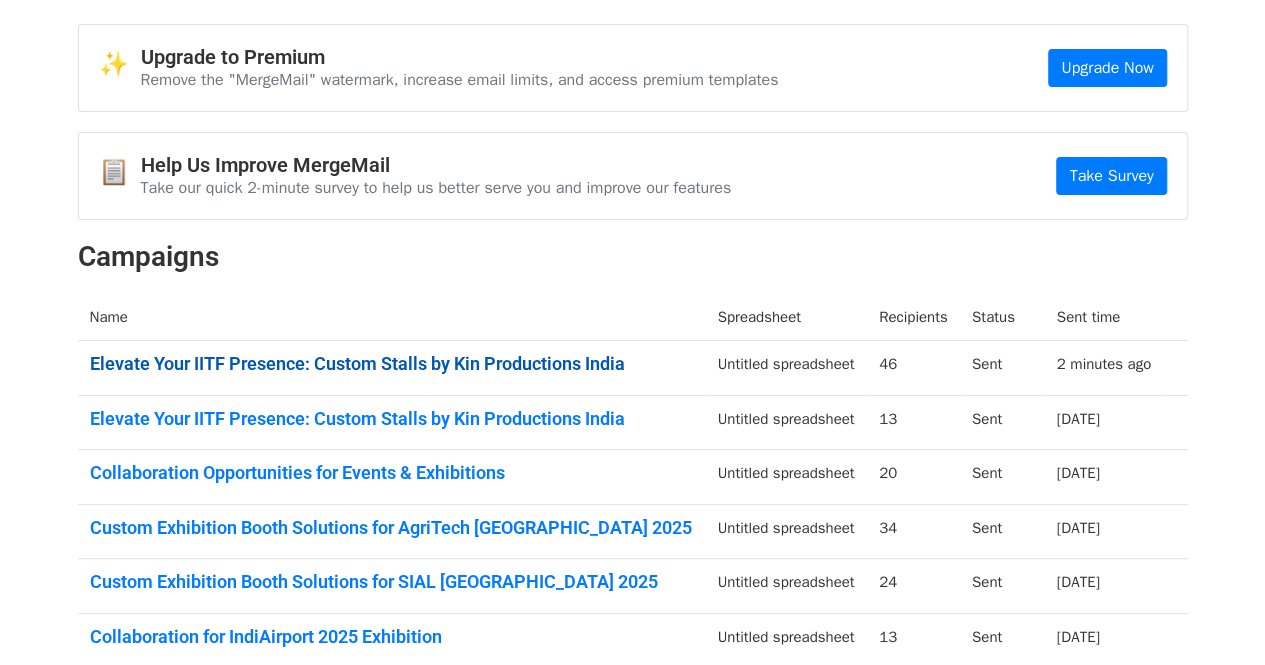 click on "Elevate Your IITF Presence: Custom Stalls by Kin Productions India" at bounding box center [392, 364] 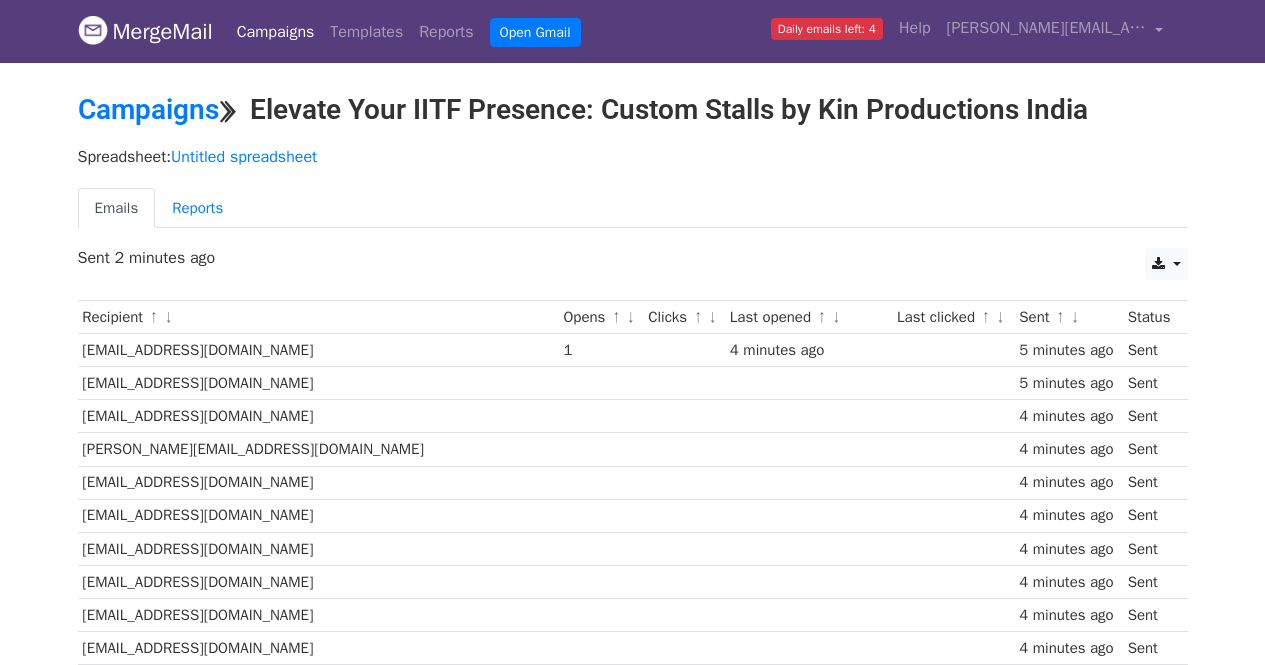 scroll, scrollTop: 0, scrollLeft: 0, axis: both 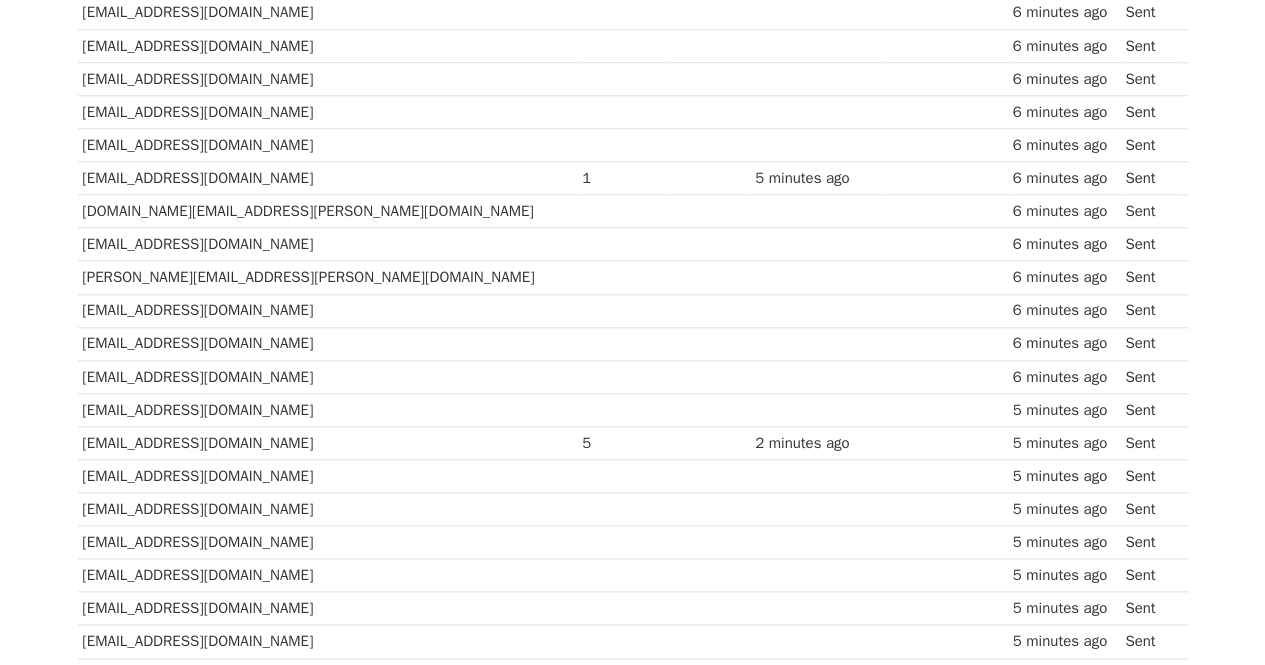 click at bounding box center (707, 575) 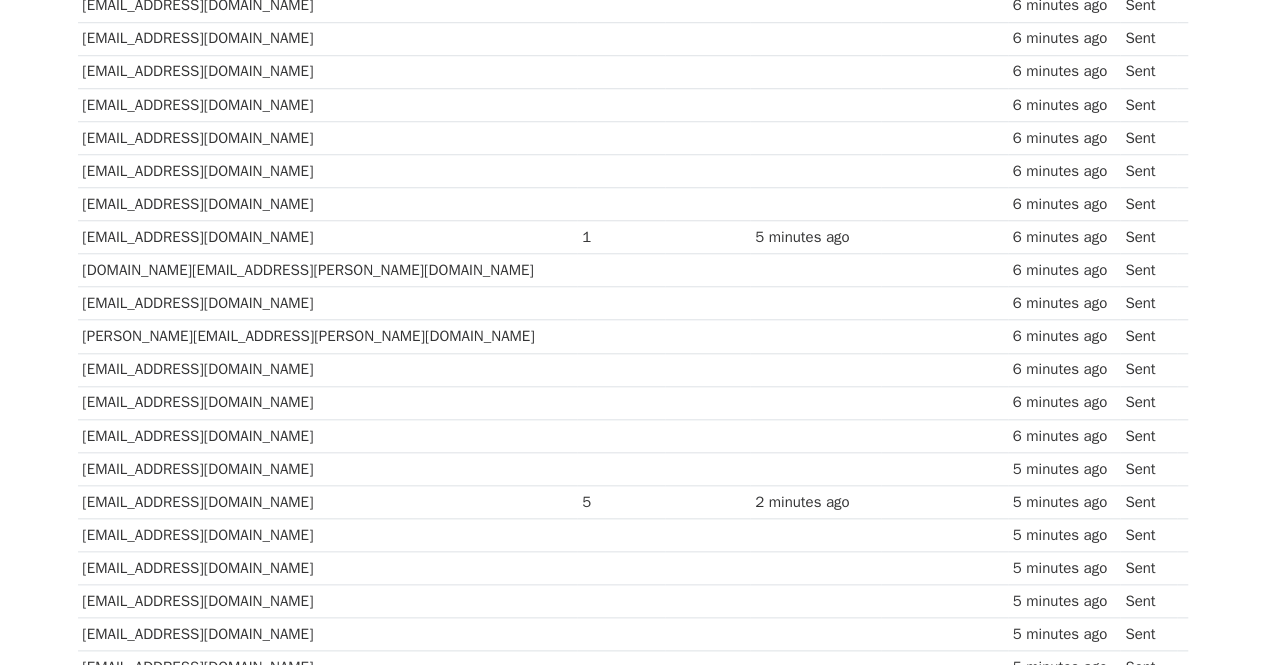 scroll, scrollTop: 806, scrollLeft: 0, axis: vertical 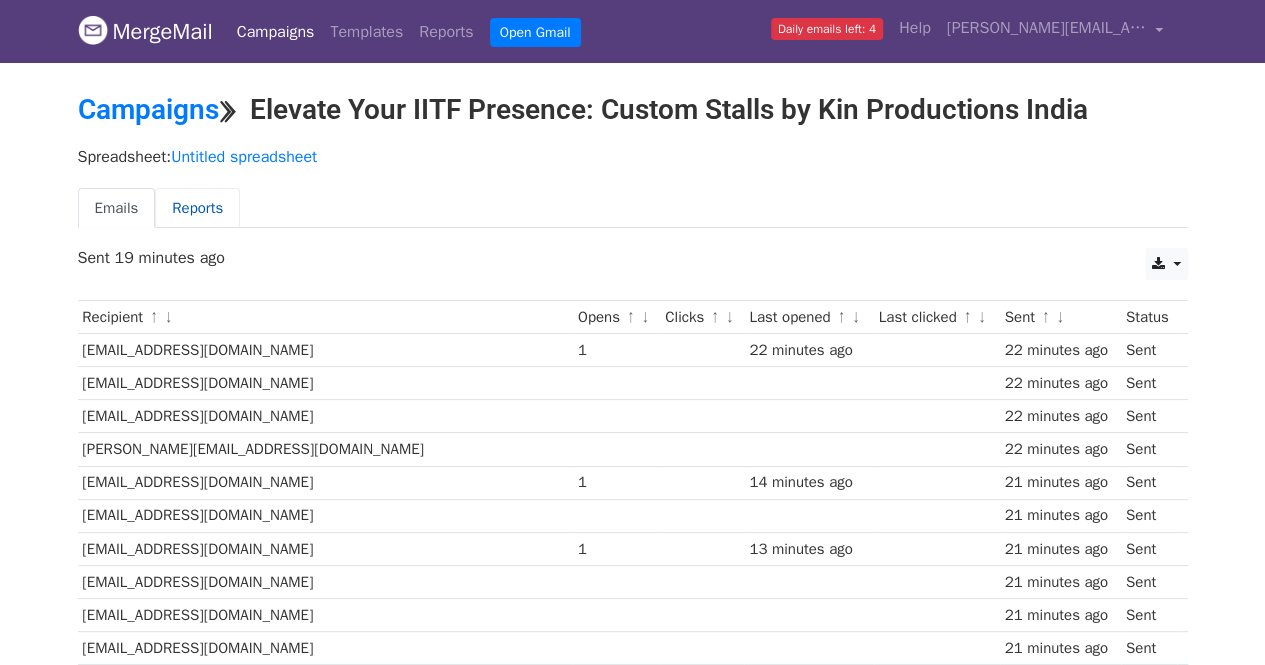 click on "Reports" at bounding box center [197, 208] 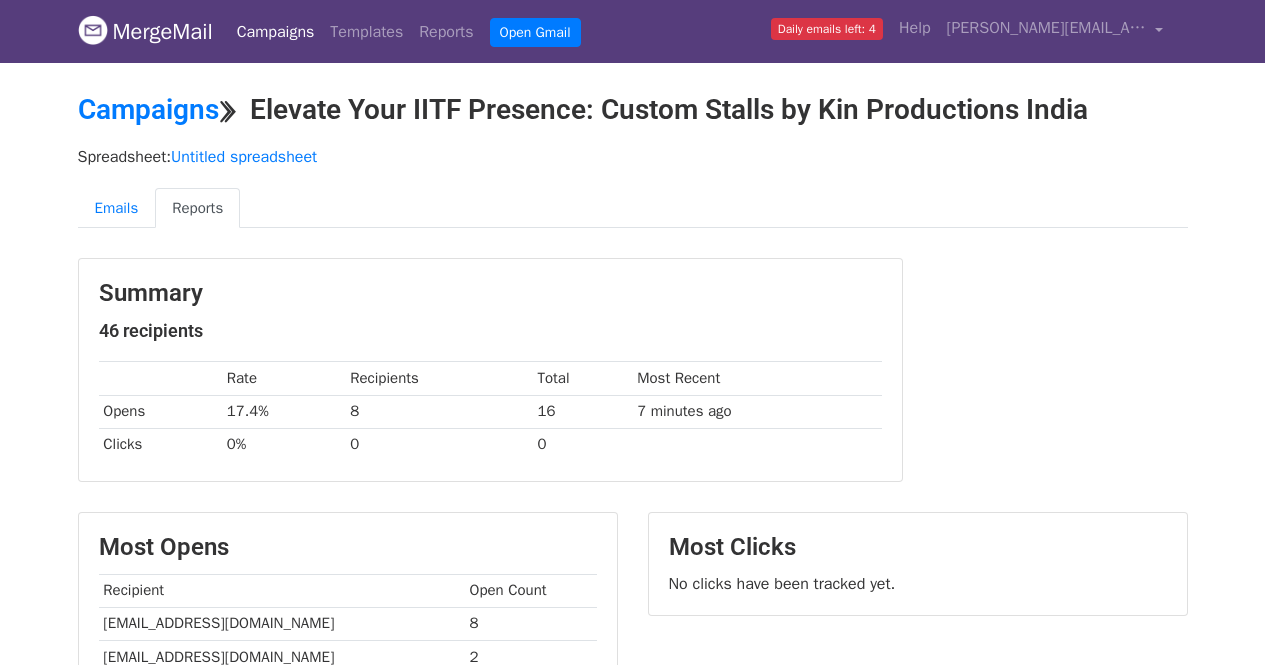 scroll, scrollTop: 0, scrollLeft: 0, axis: both 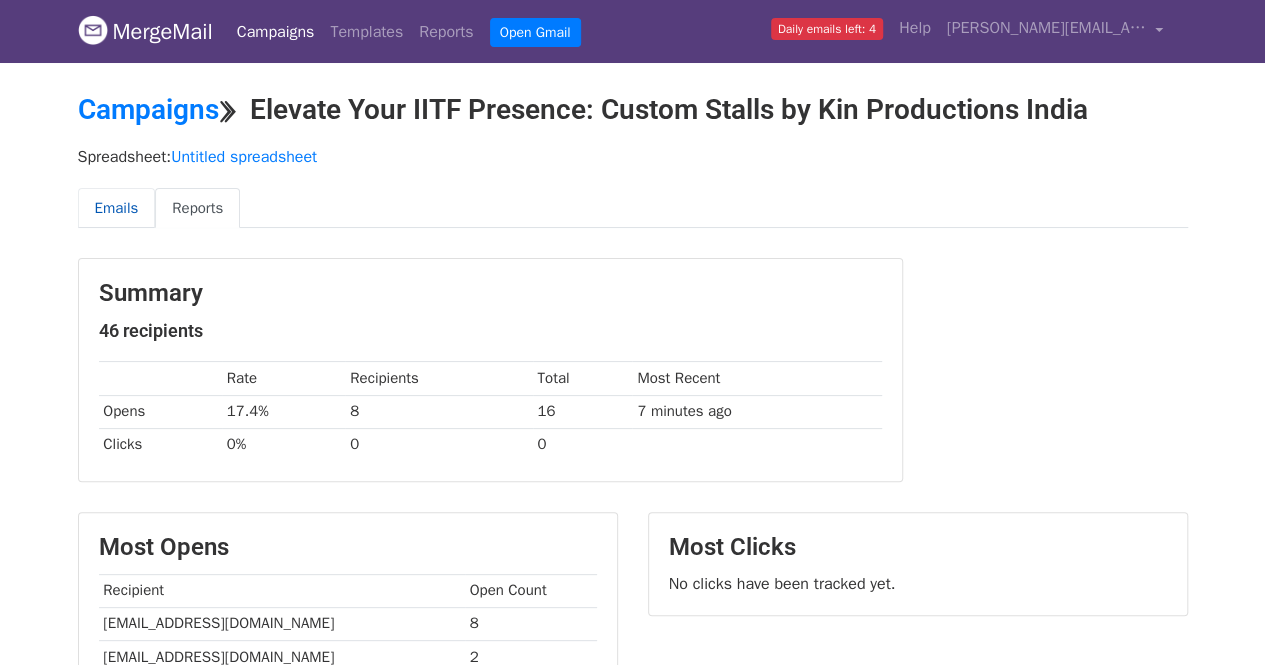 click on "Emails" at bounding box center [117, 208] 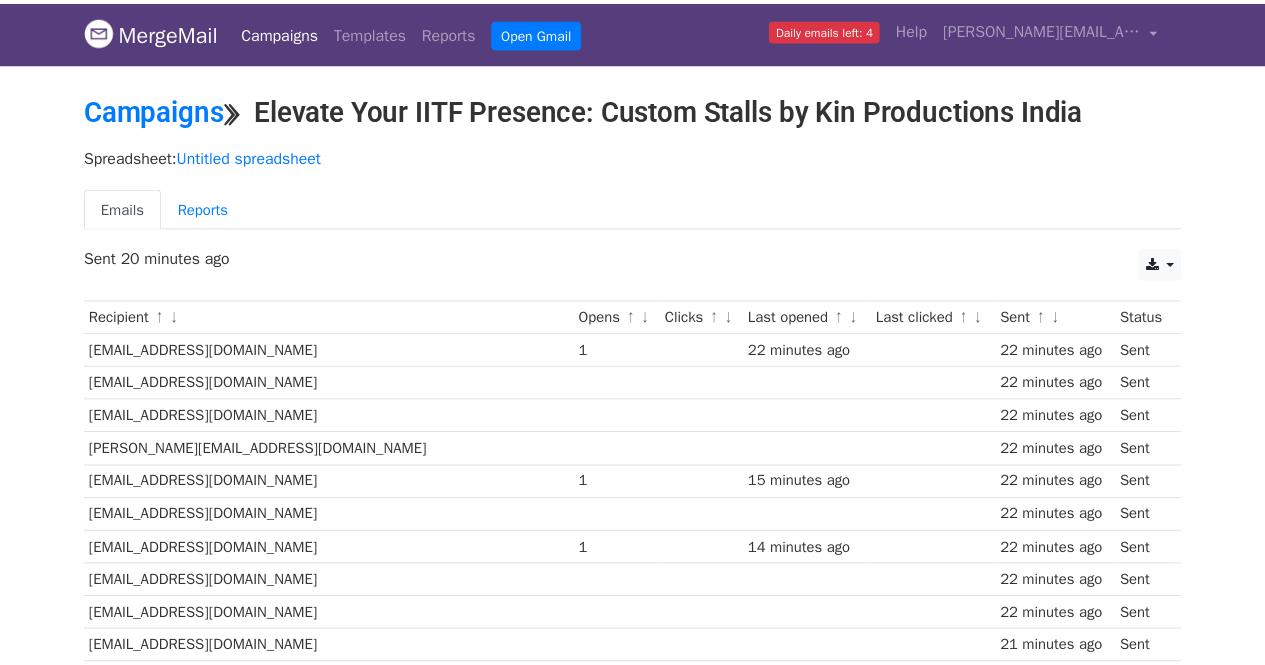 scroll, scrollTop: 0, scrollLeft: 0, axis: both 